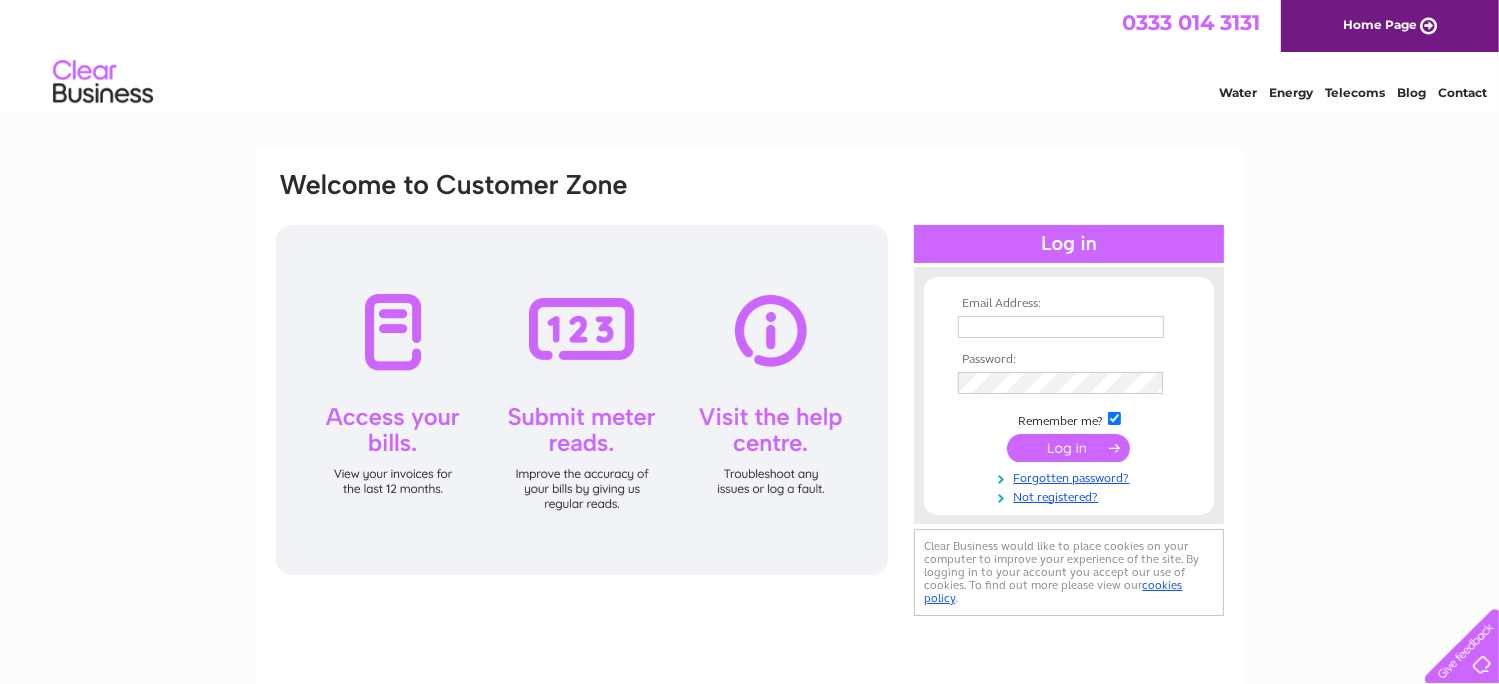 scroll, scrollTop: 0, scrollLeft: 0, axis: both 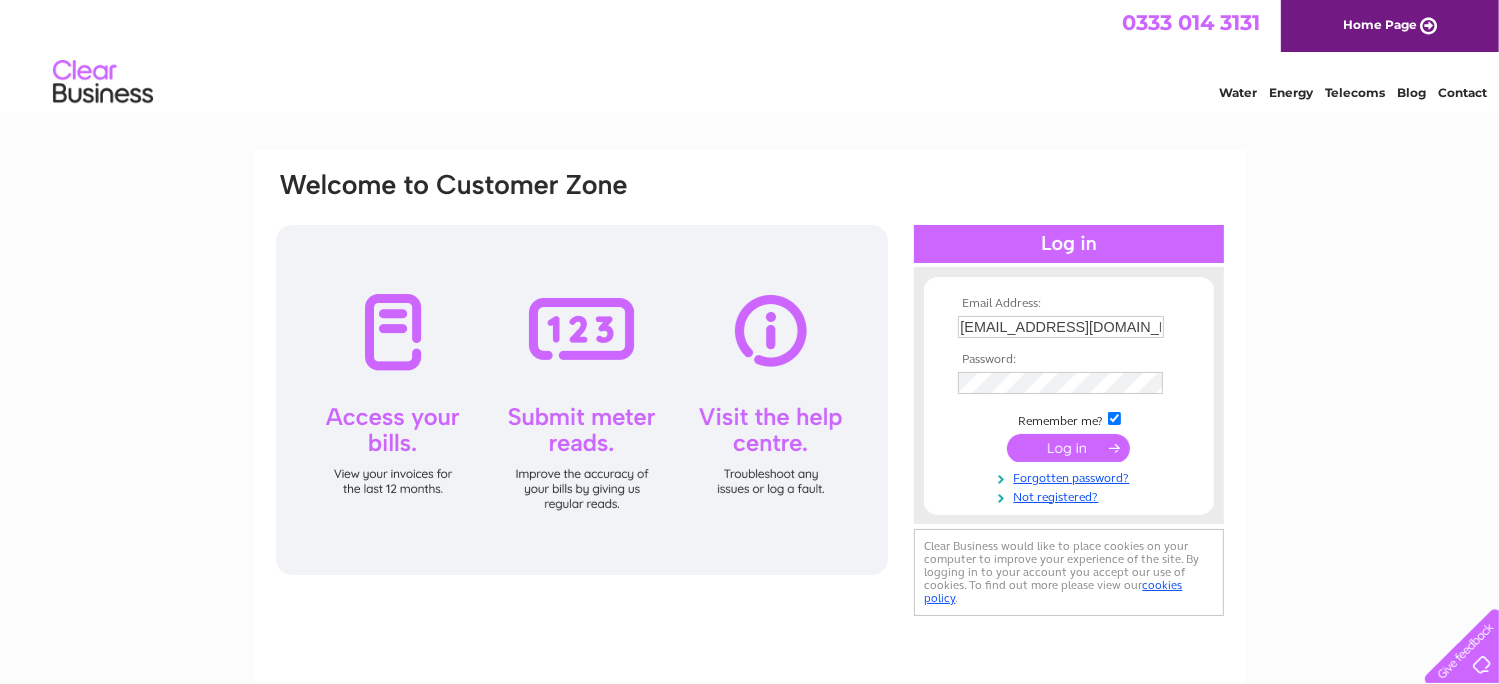click at bounding box center (1068, 448) 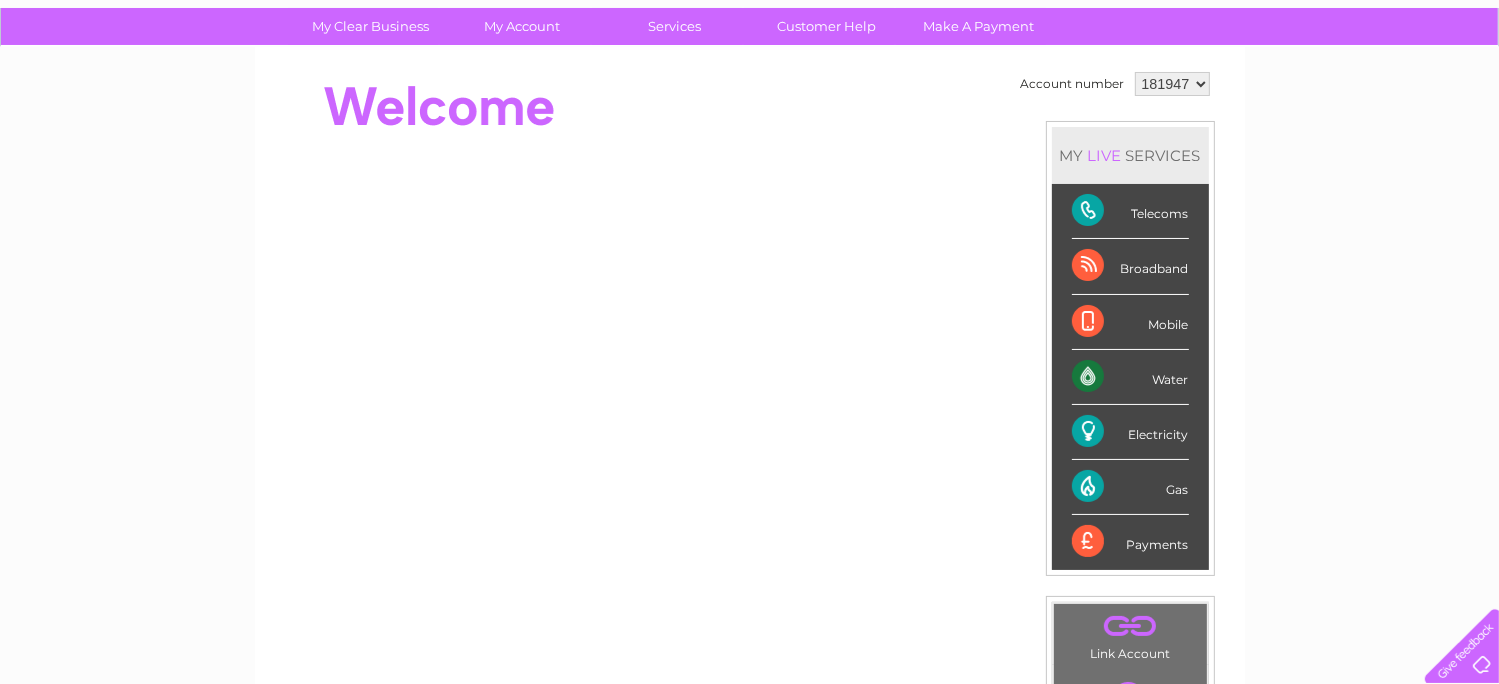 scroll, scrollTop: 0, scrollLeft: 0, axis: both 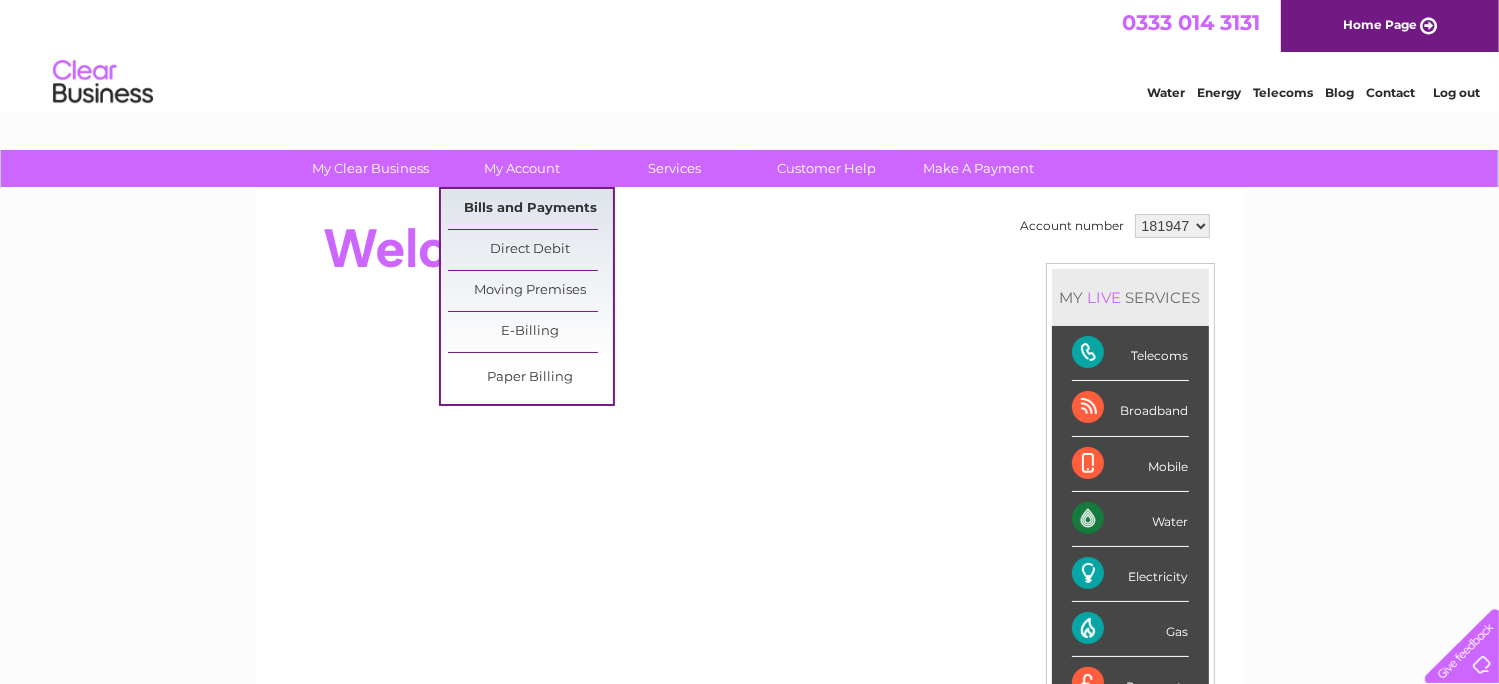 click on "Bills and Payments" at bounding box center [530, 209] 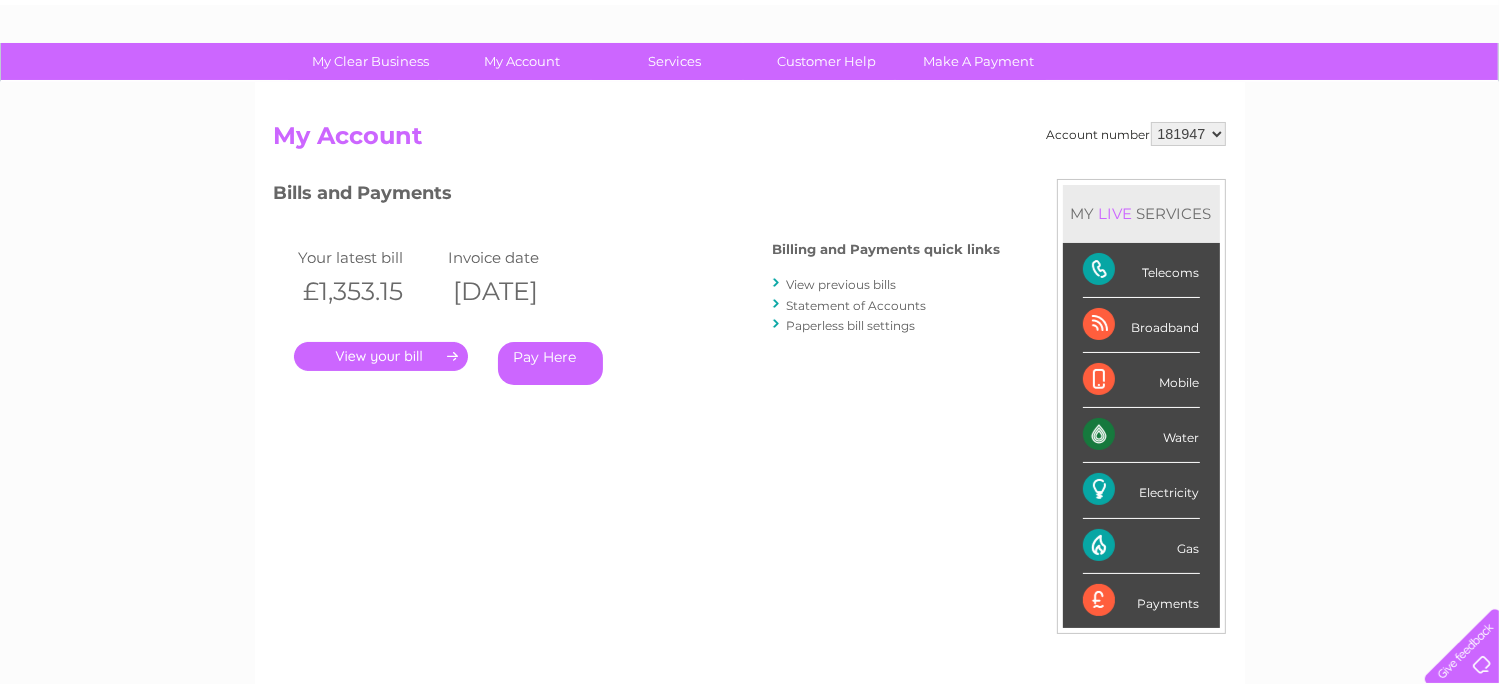 scroll, scrollTop: 100, scrollLeft: 0, axis: vertical 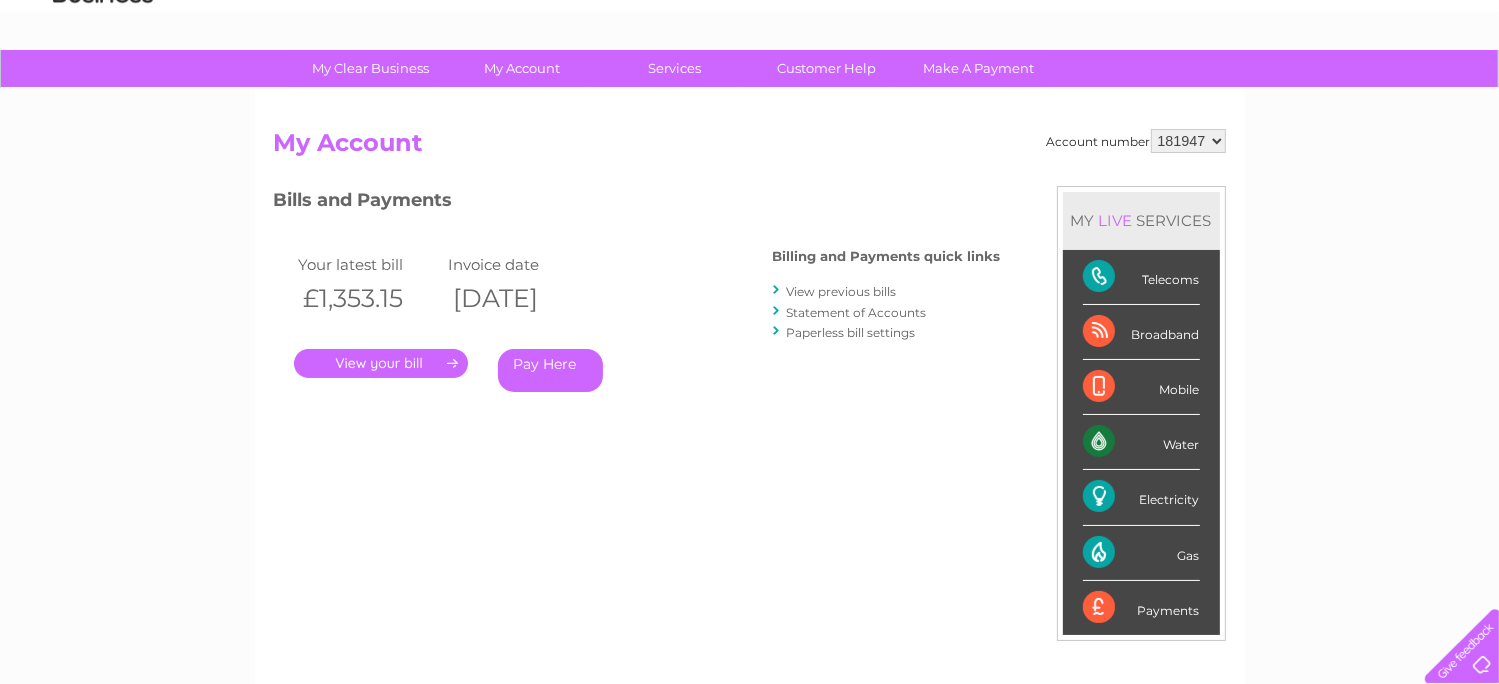 click on "." at bounding box center (381, 363) 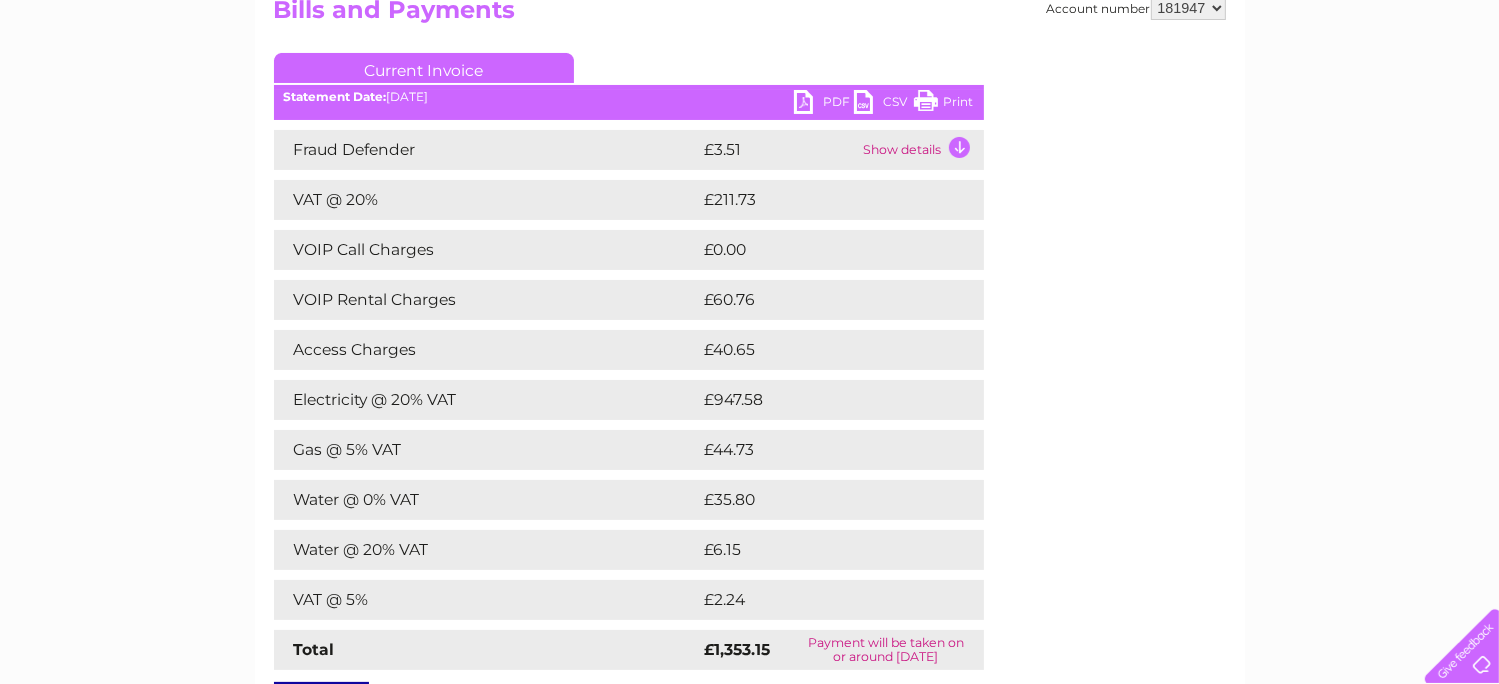 scroll, scrollTop: 200, scrollLeft: 0, axis: vertical 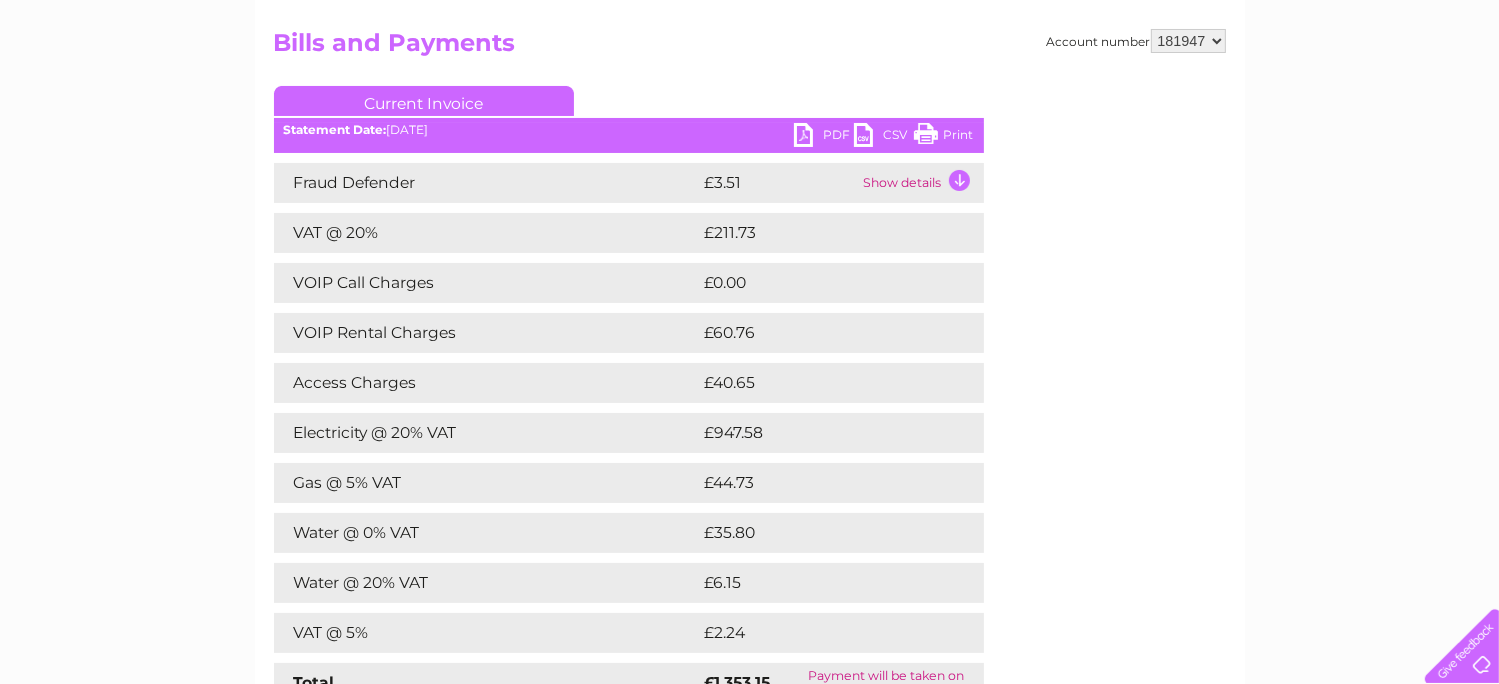 click on "PDF" at bounding box center [824, 137] 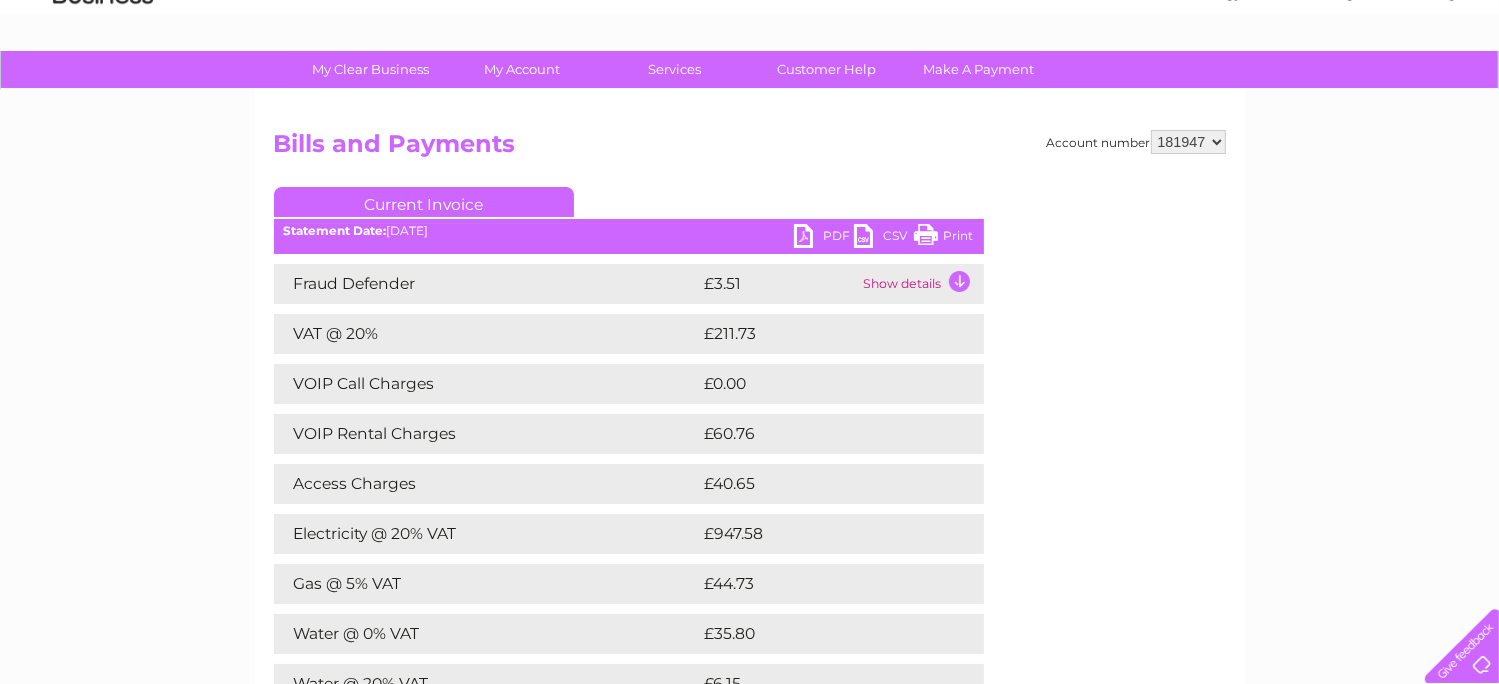 scroll, scrollTop: 0, scrollLeft: 0, axis: both 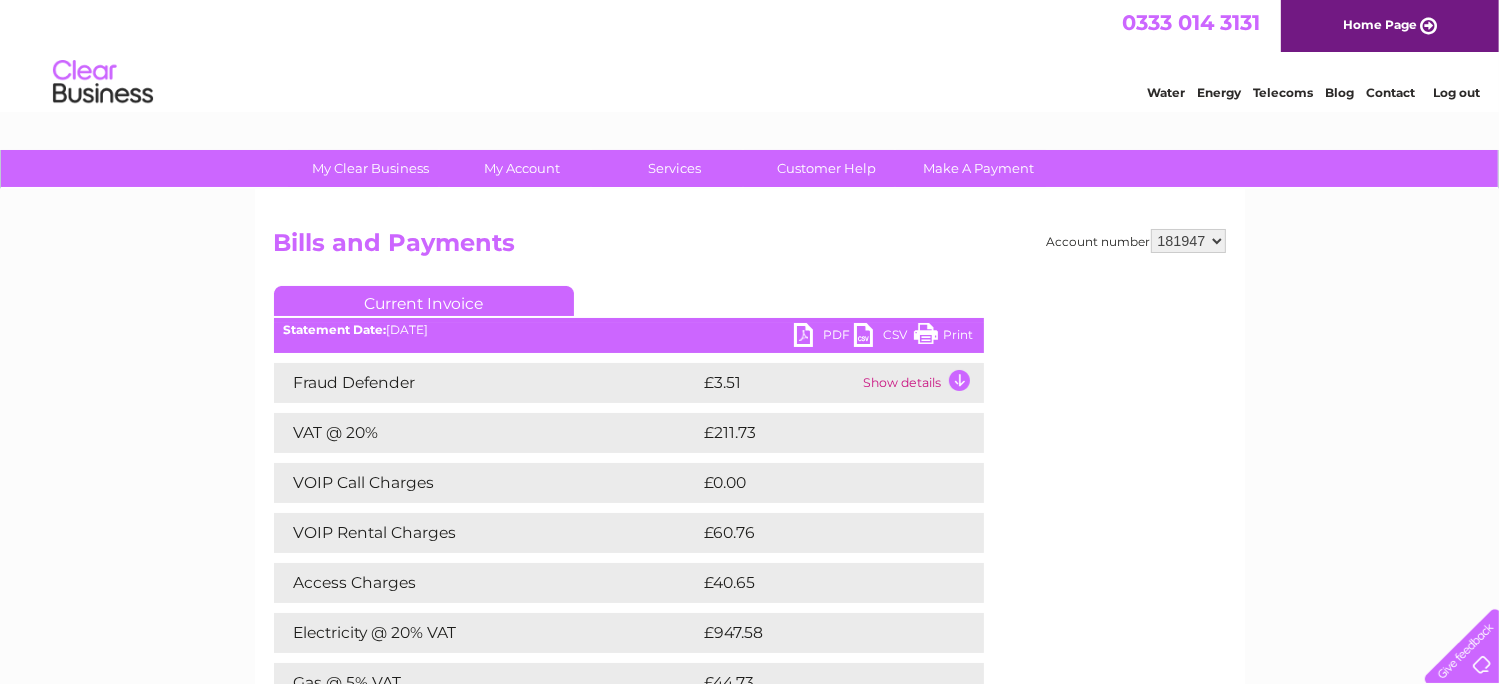click on "Log out" at bounding box center [1456, 92] 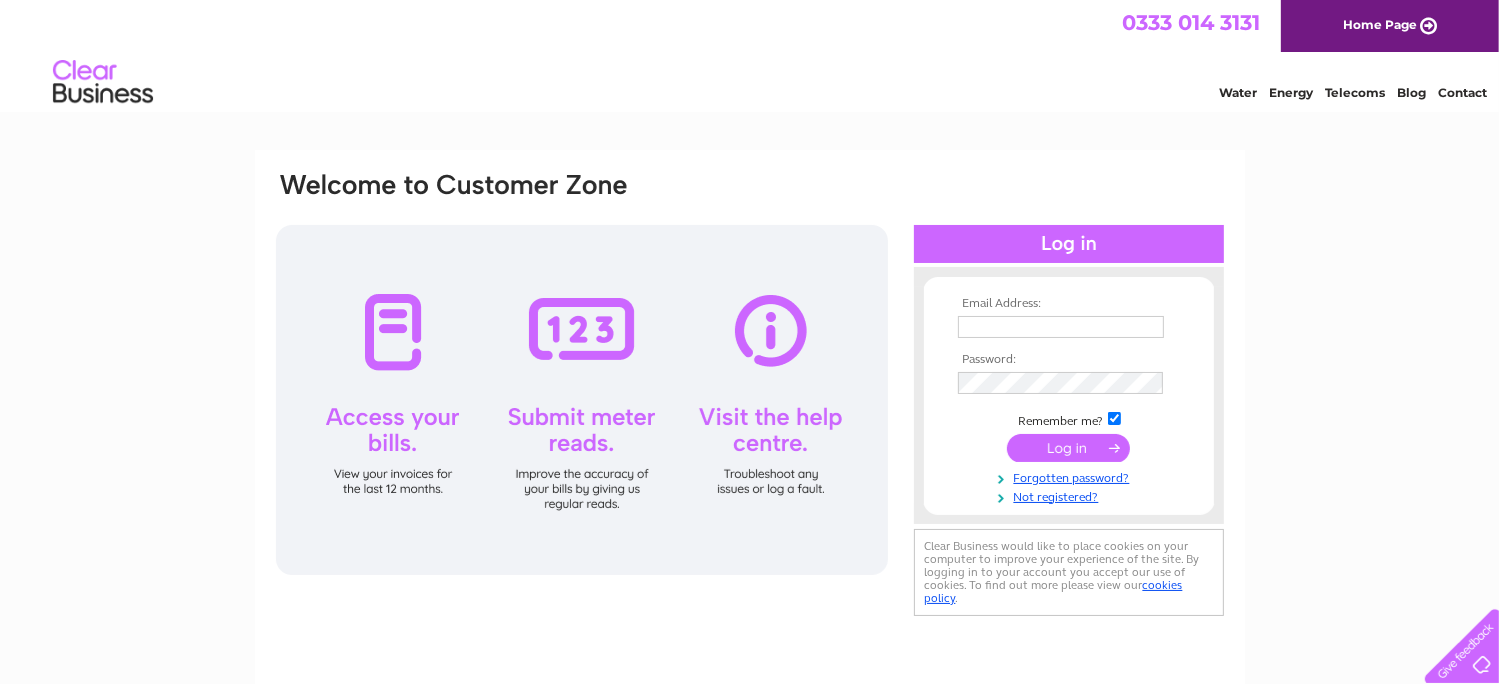 scroll, scrollTop: 0, scrollLeft: 0, axis: both 